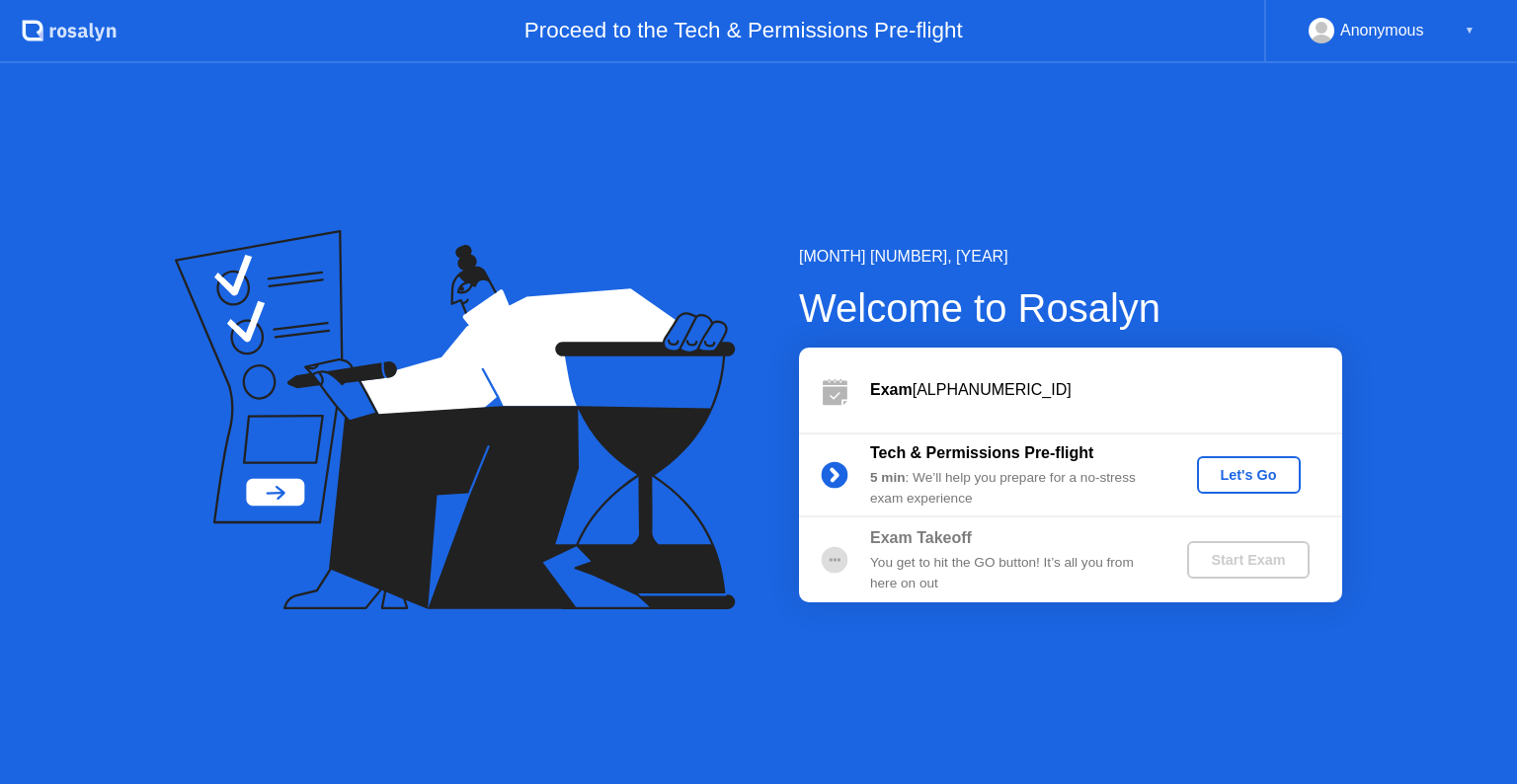 scroll, scrollTop: 0, scrollLeft: 0, axis: both 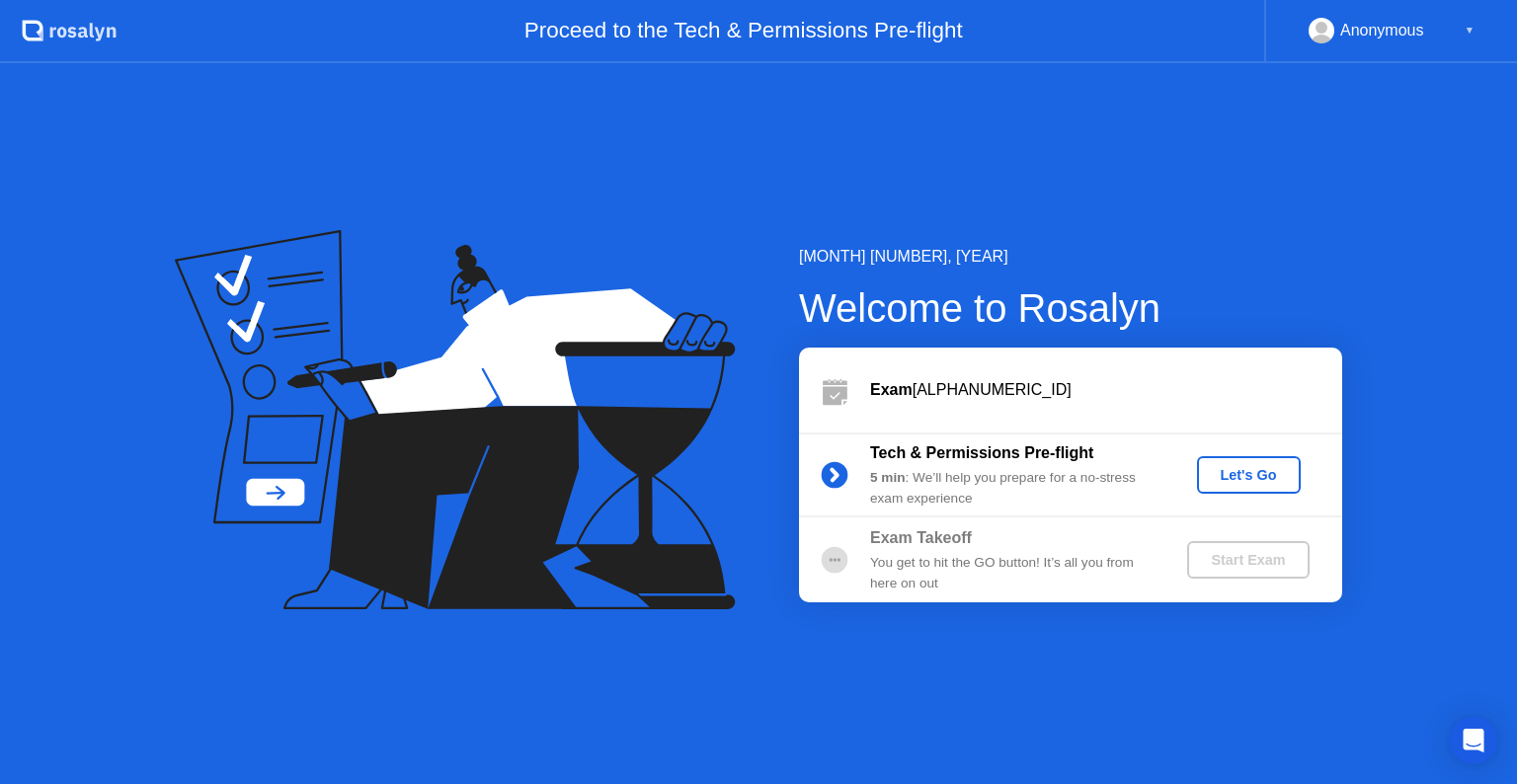 click on "Let's Go" 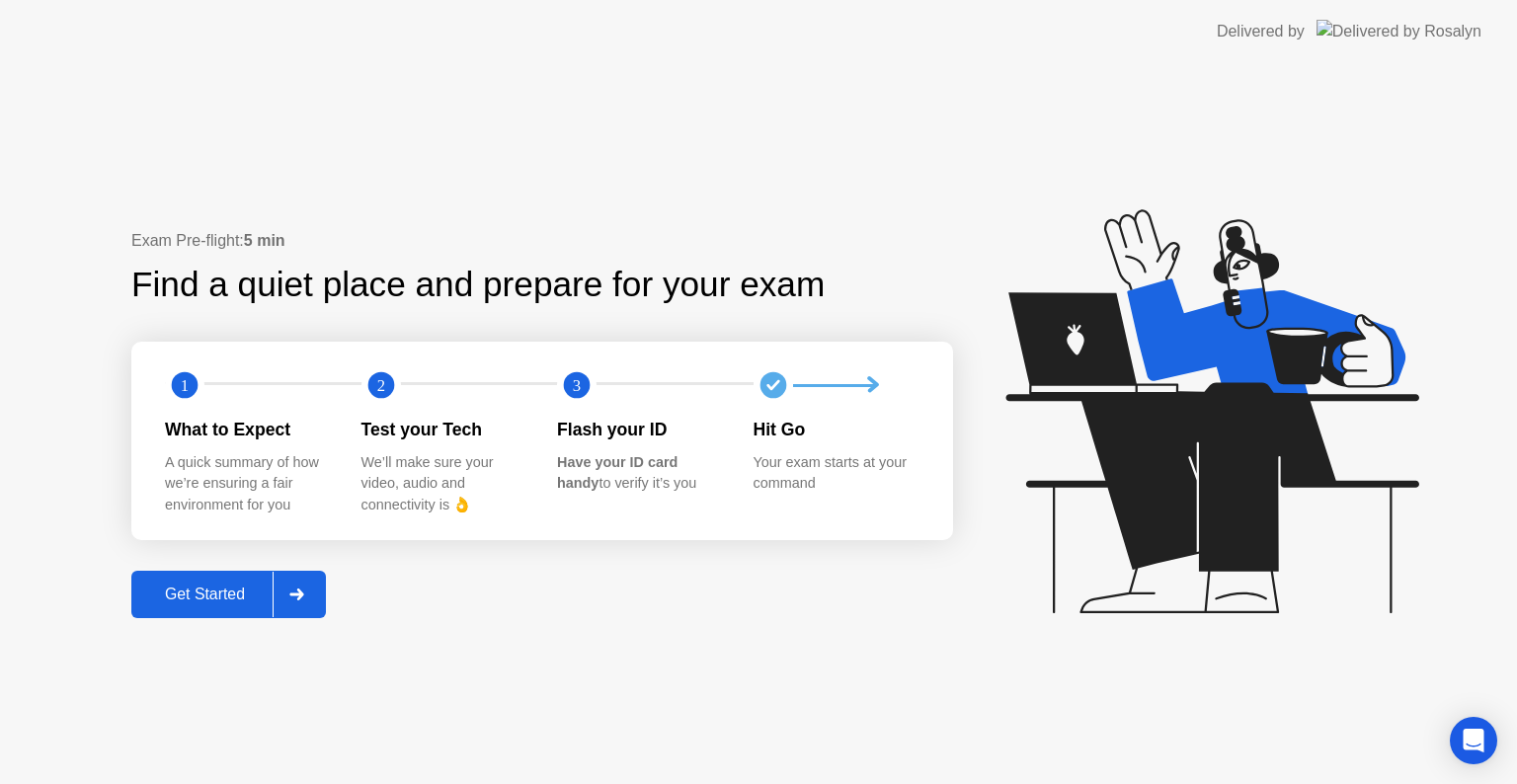 click on "Get Started" 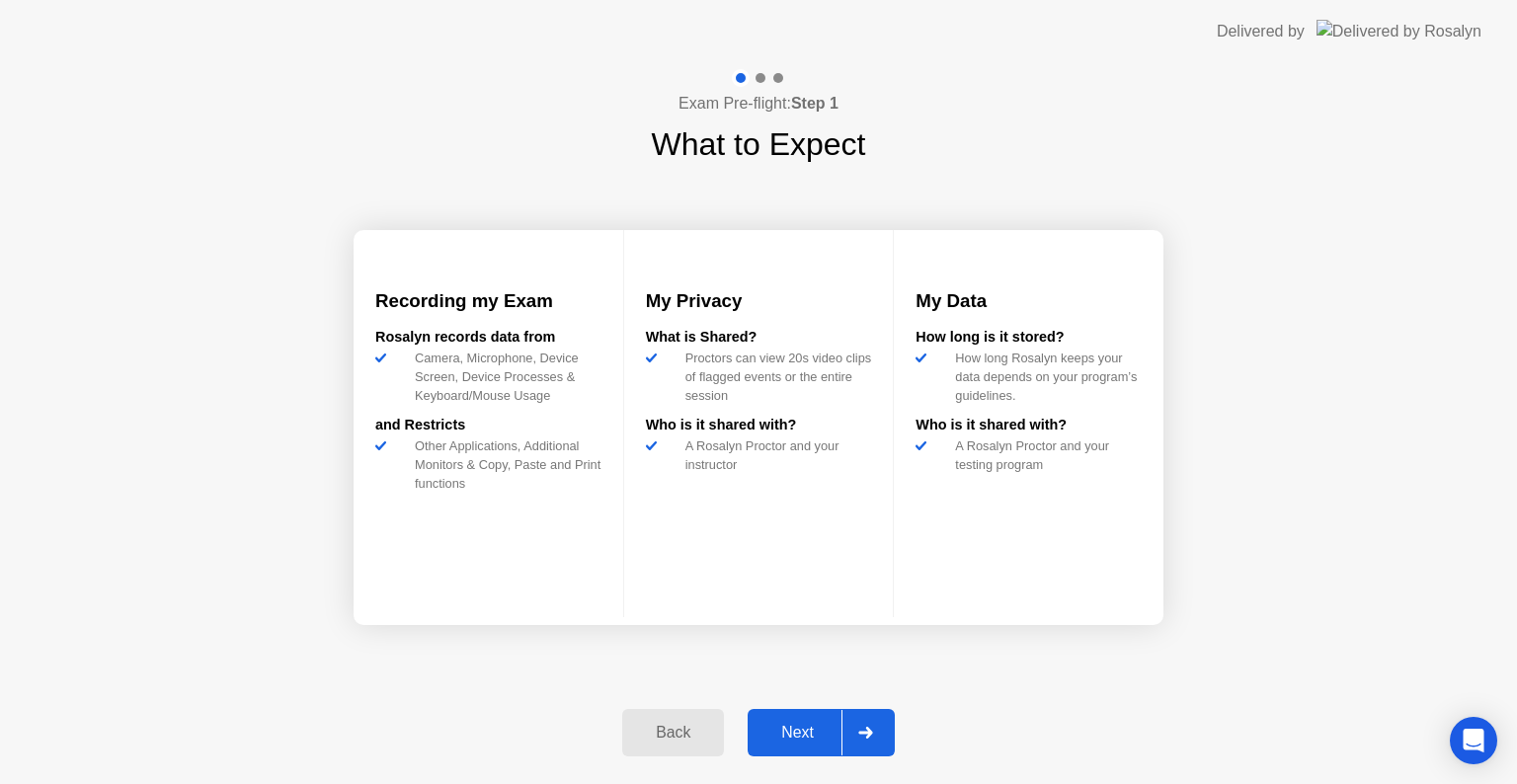 click on "Next" 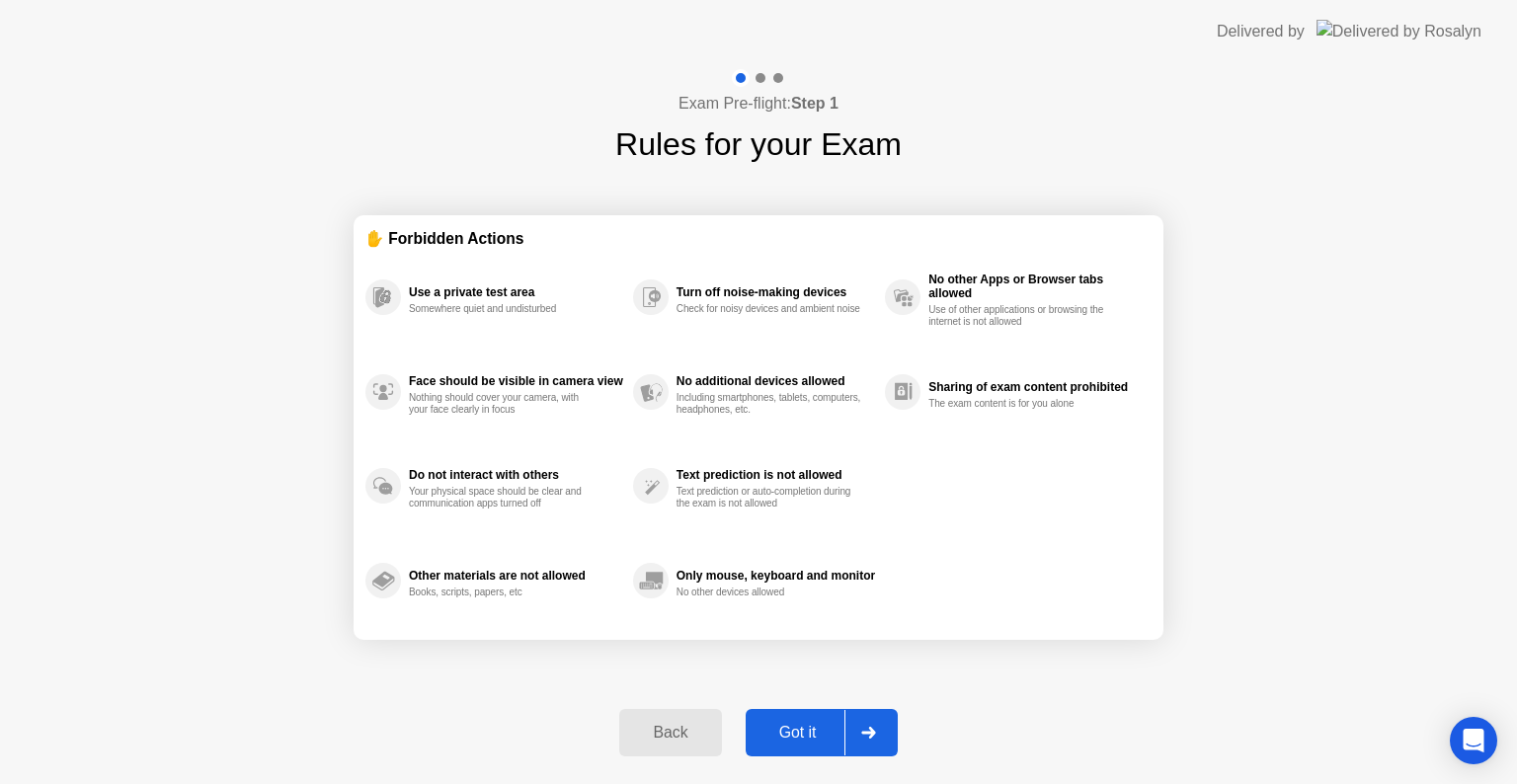 click on "Got it" 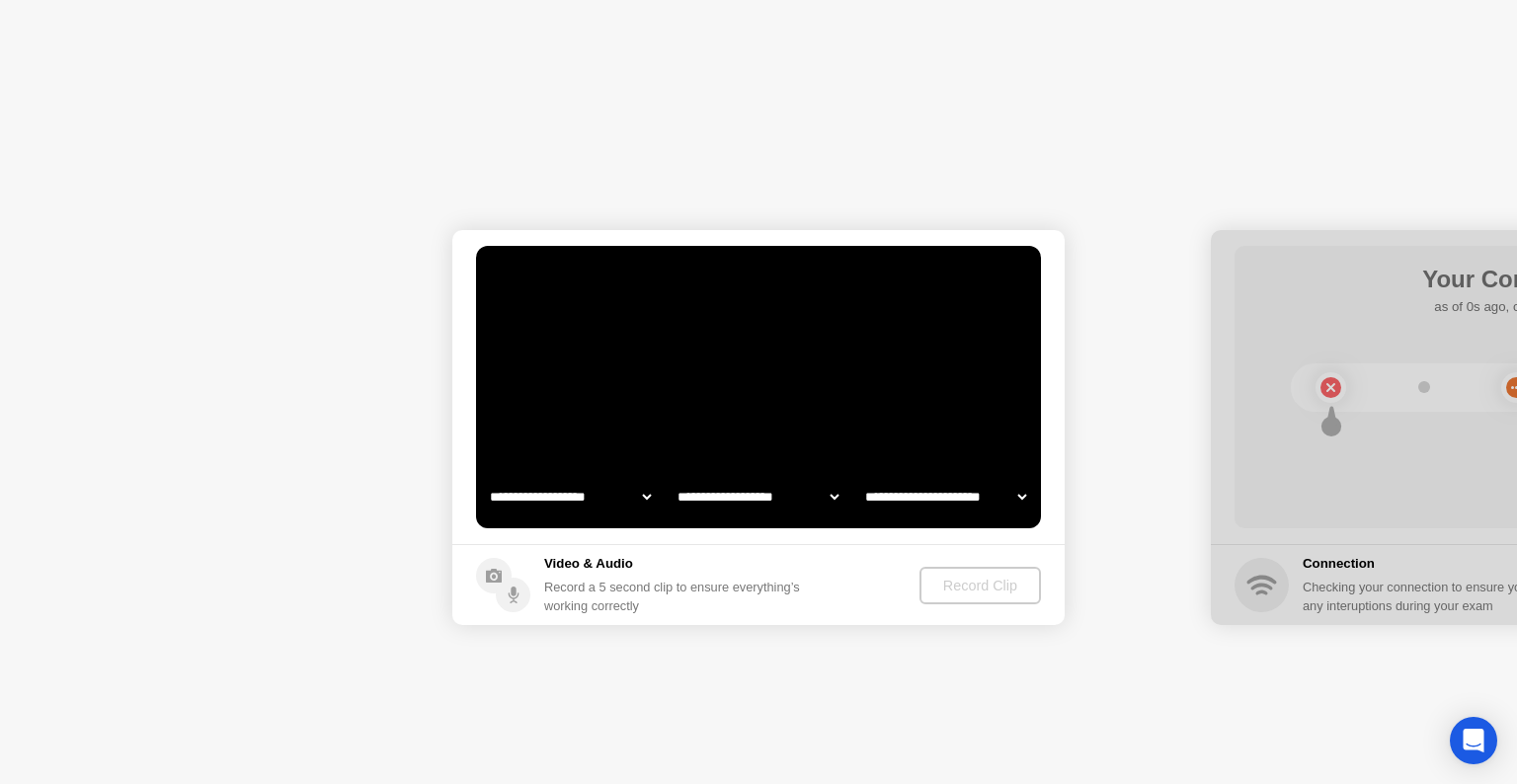 select on "**********" 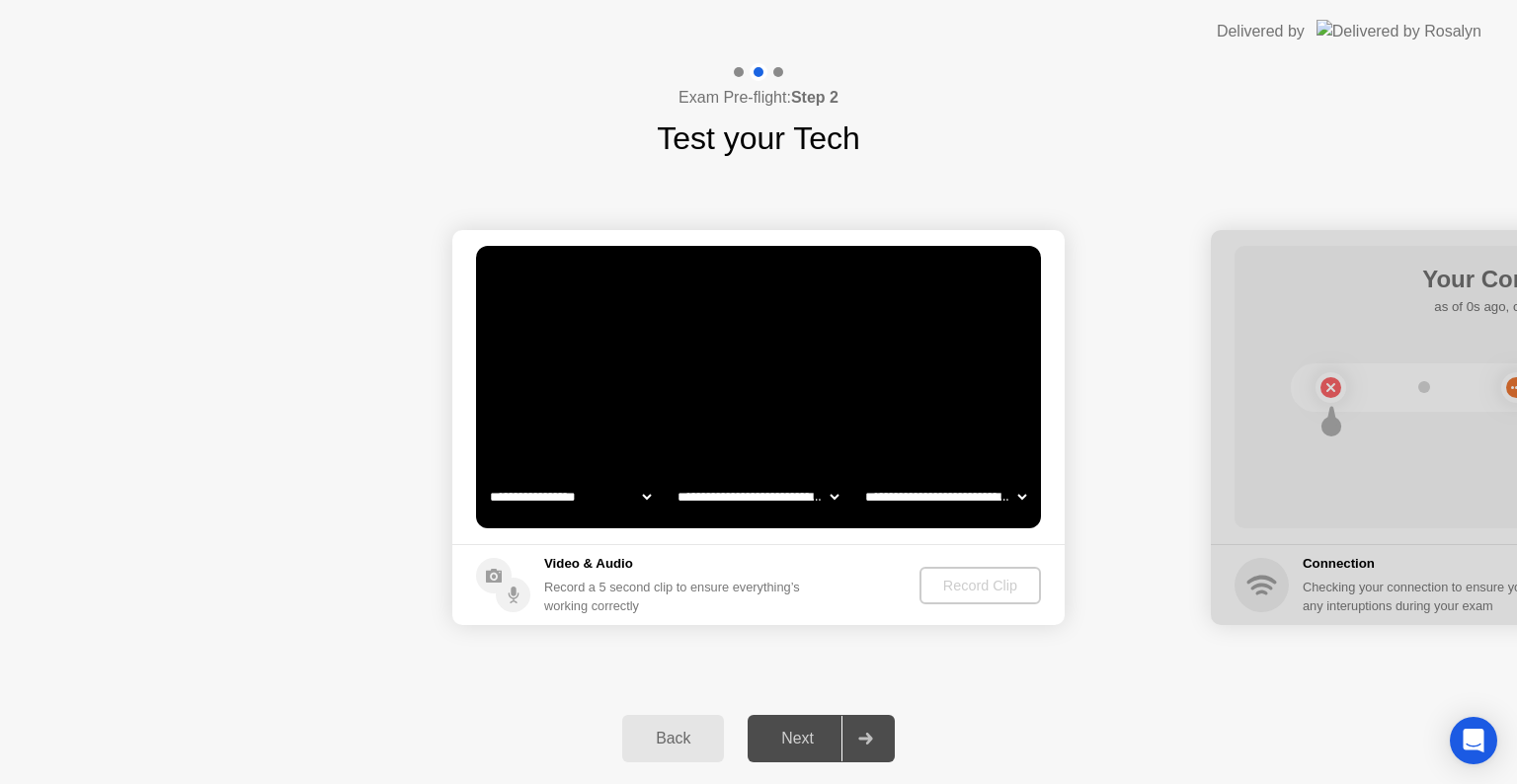 drag, startPoint x: 1507, startPoint y: 422, endPoint x: 1340, endPoint y: 422, distance: 167 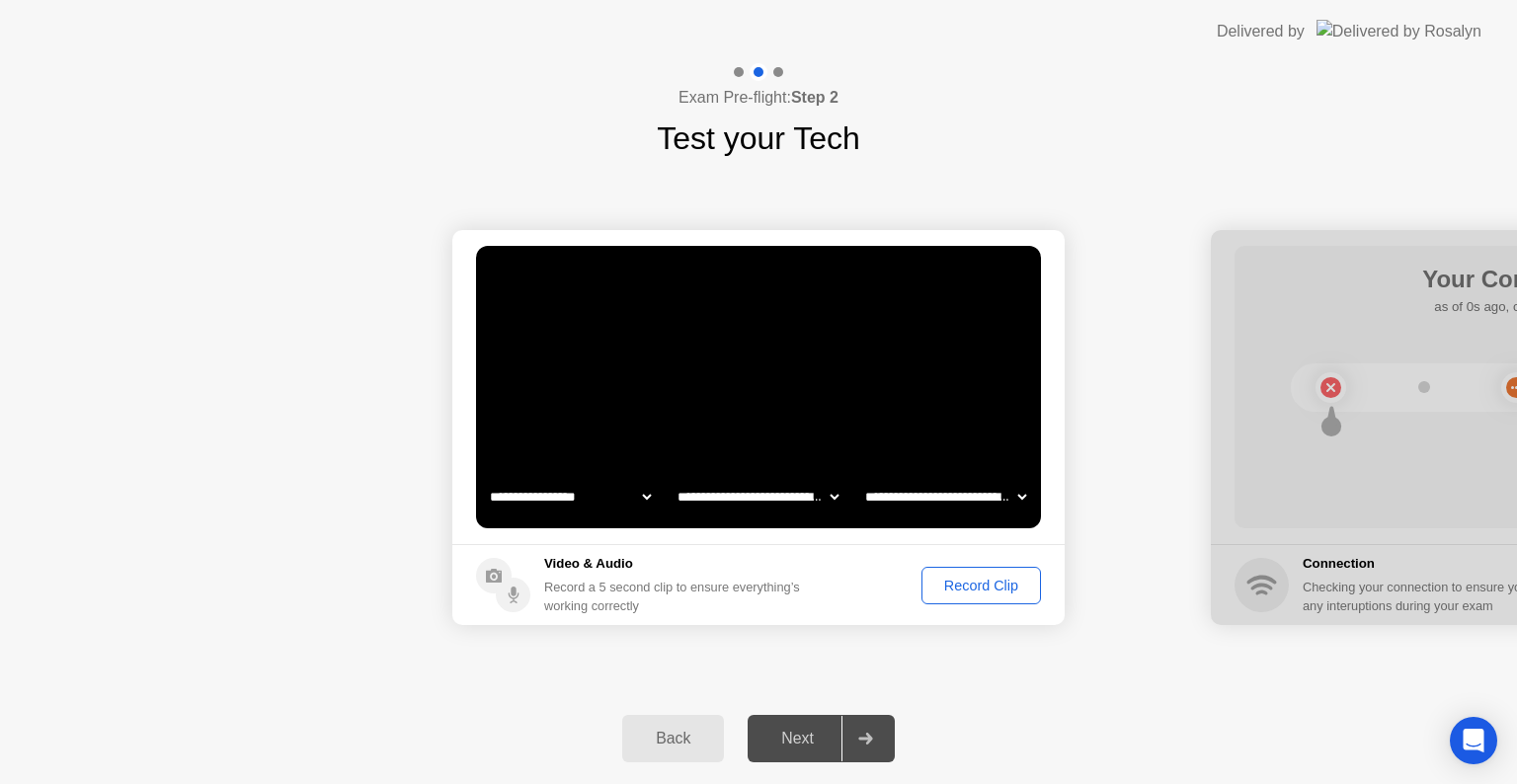 click on "[REDACTED] [REDACTED] [REDACTED] [REDACTED] [REDACTED] [REDACTED] [REDACTED]" 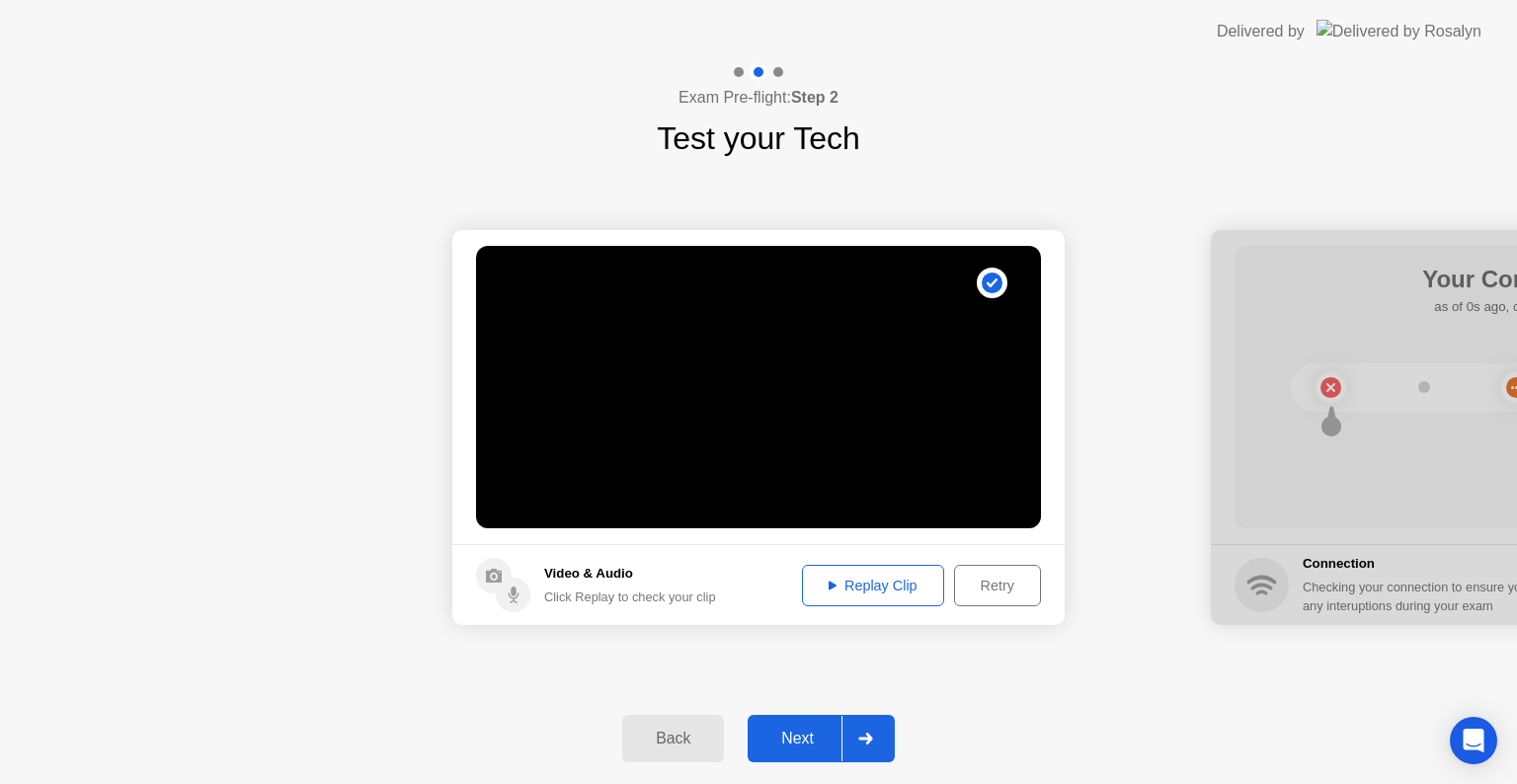 click on "Replay Clip" 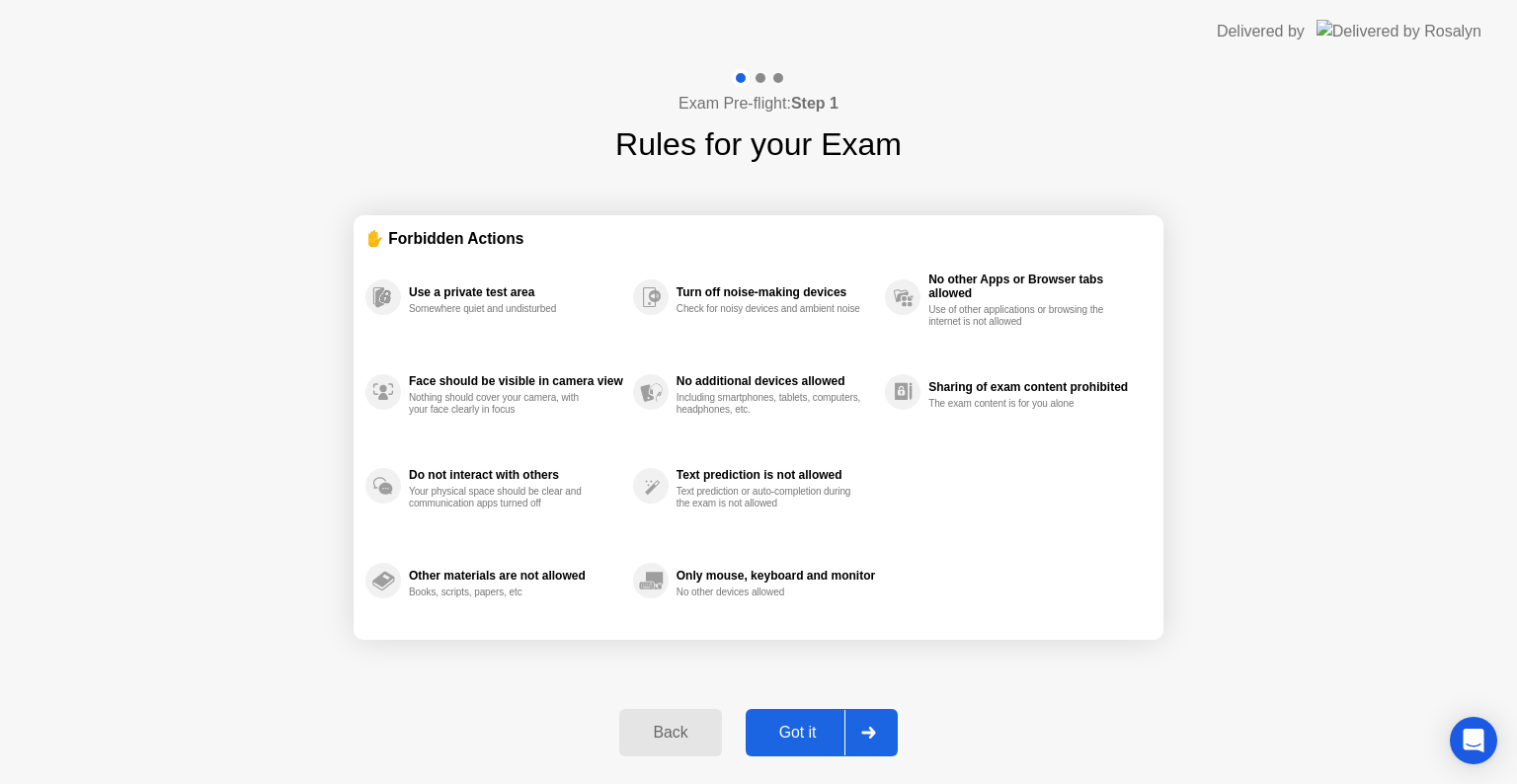 click on "Back" 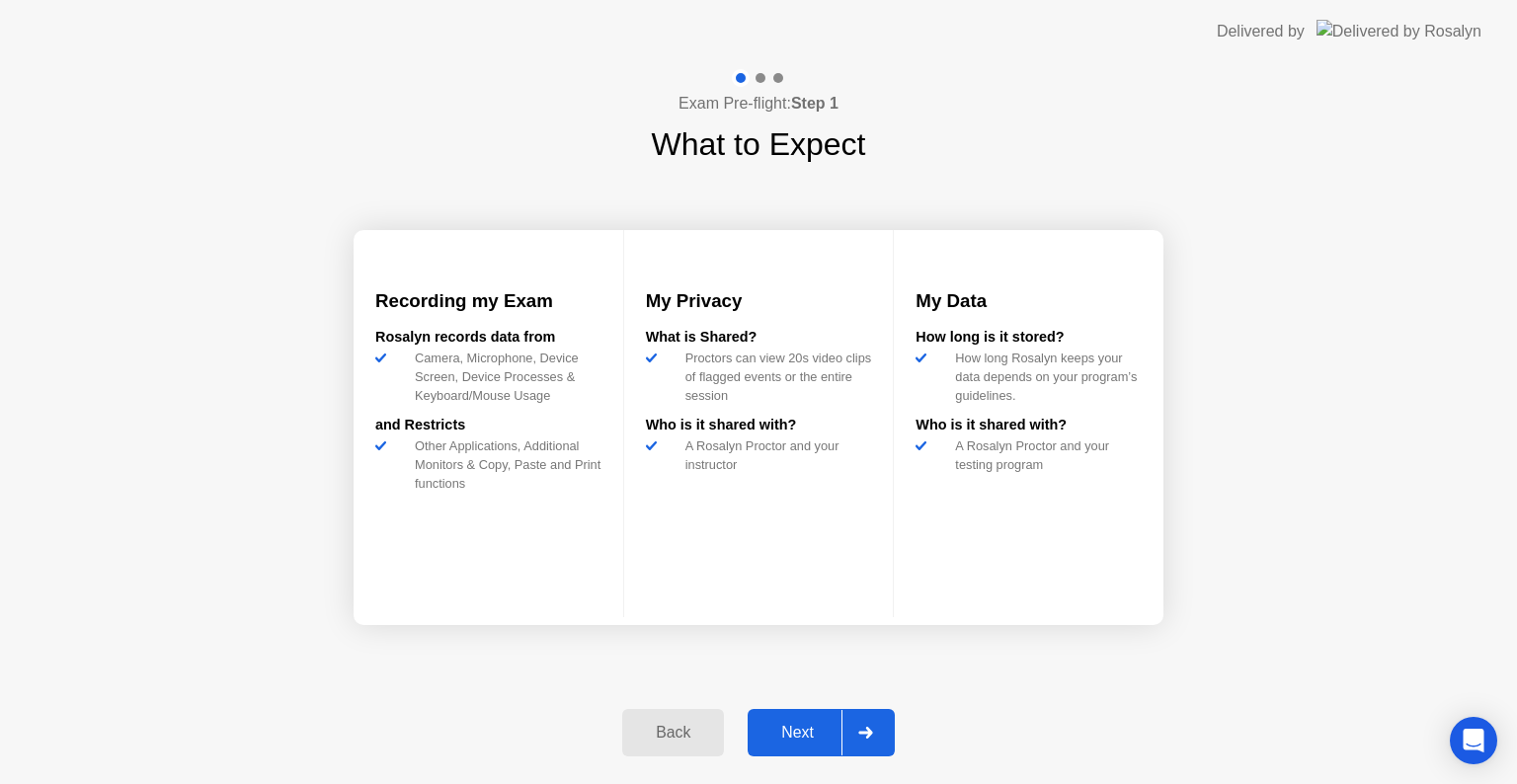 click on "Next" 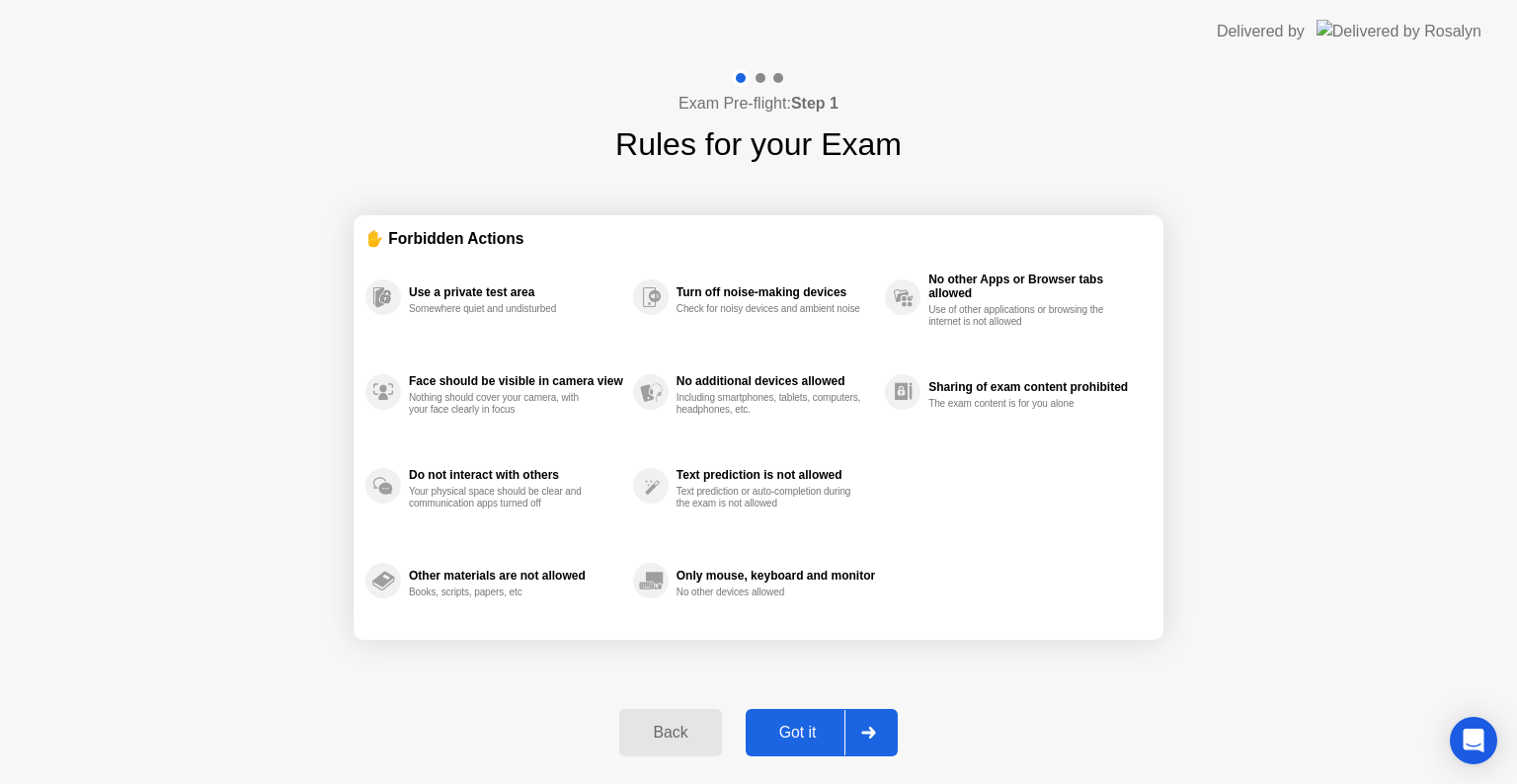 click on "Got it" 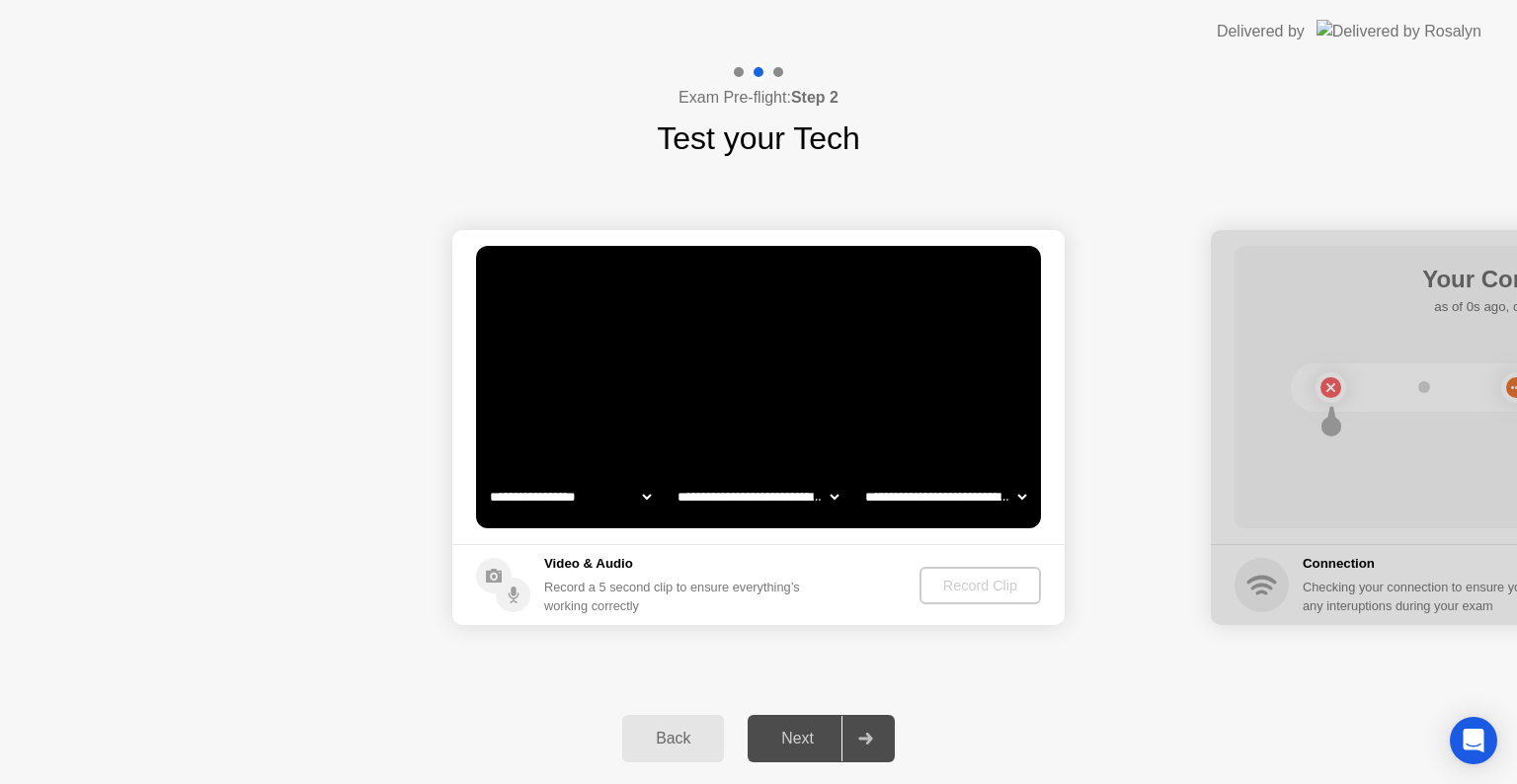 click on "[MASKED] [MASKED] [MASKED] [MASKED]" 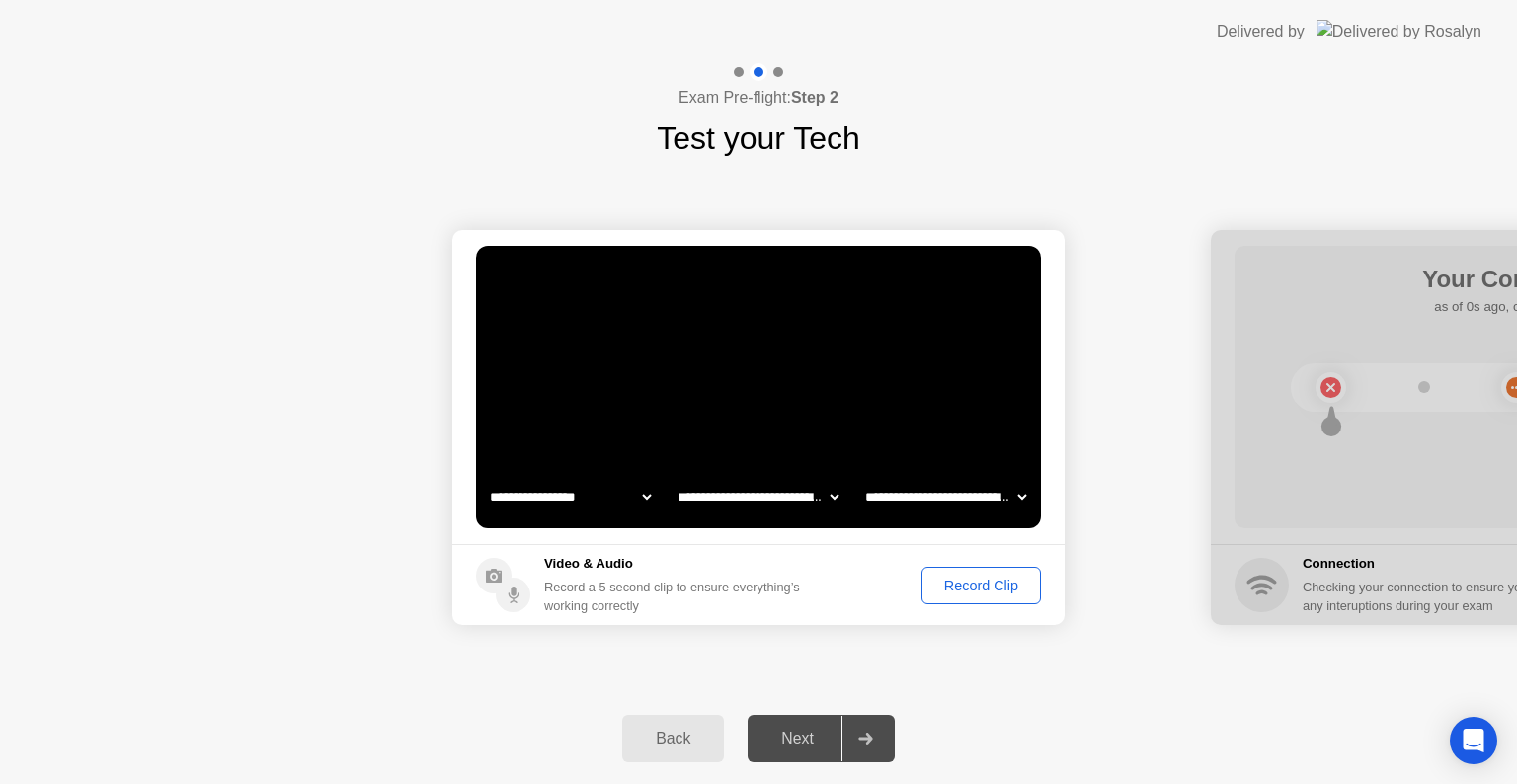 click on "[REDACTED] [REDACTED] [REDACTED]" 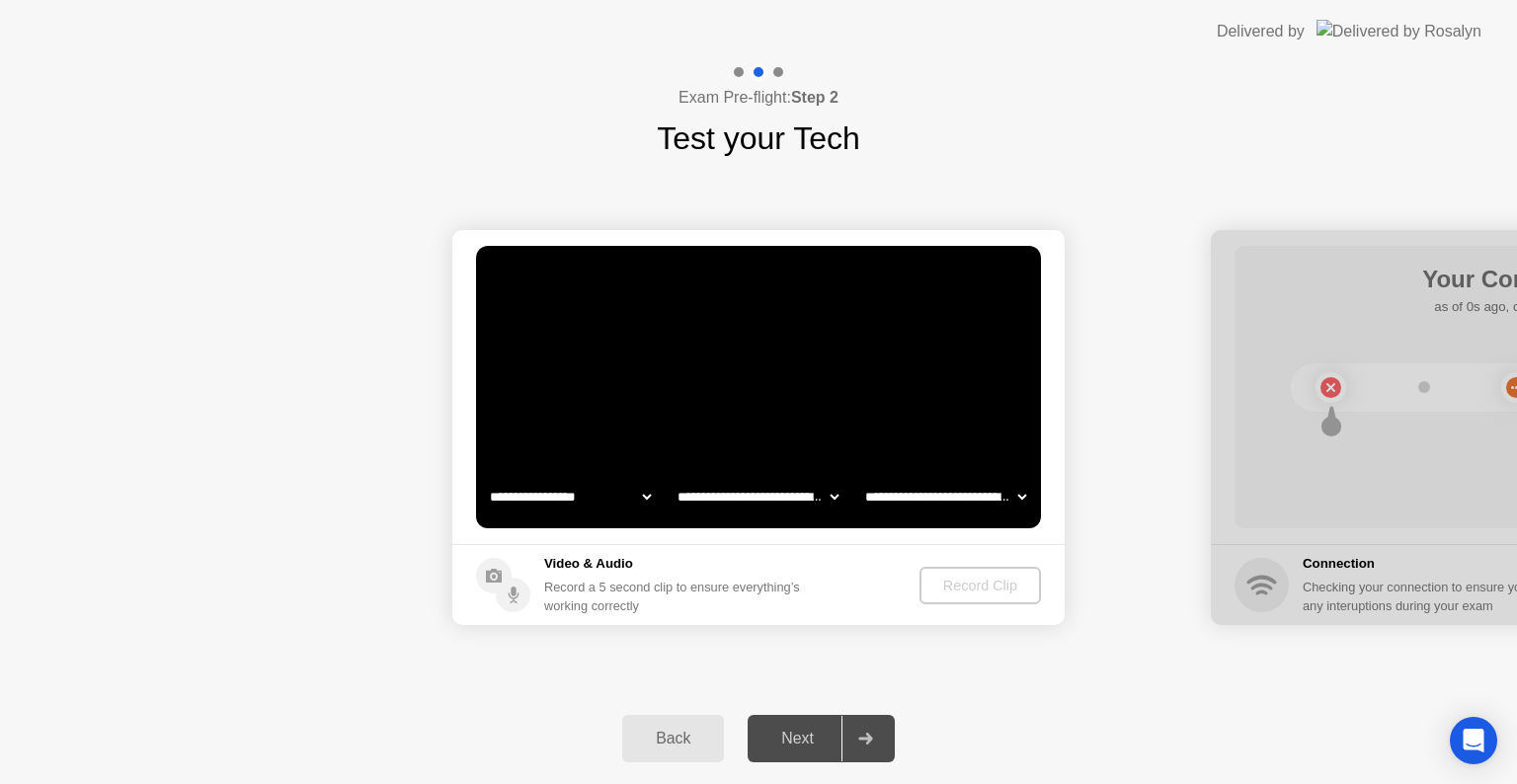 click on "[REDACTED] [REDACTED] [REDACTED]" 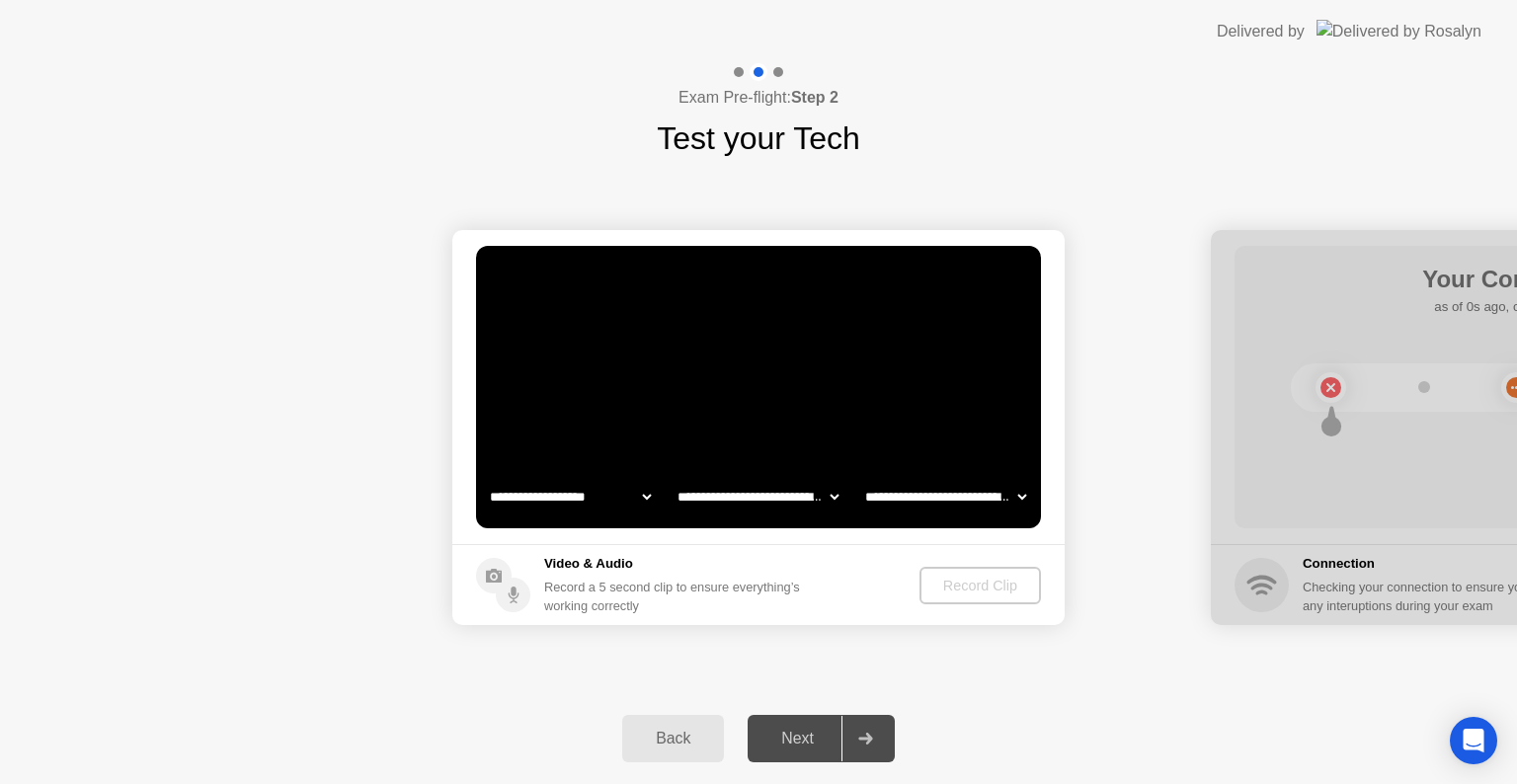 click on "[REDACTED] [REDACTED] [REDACTED]" 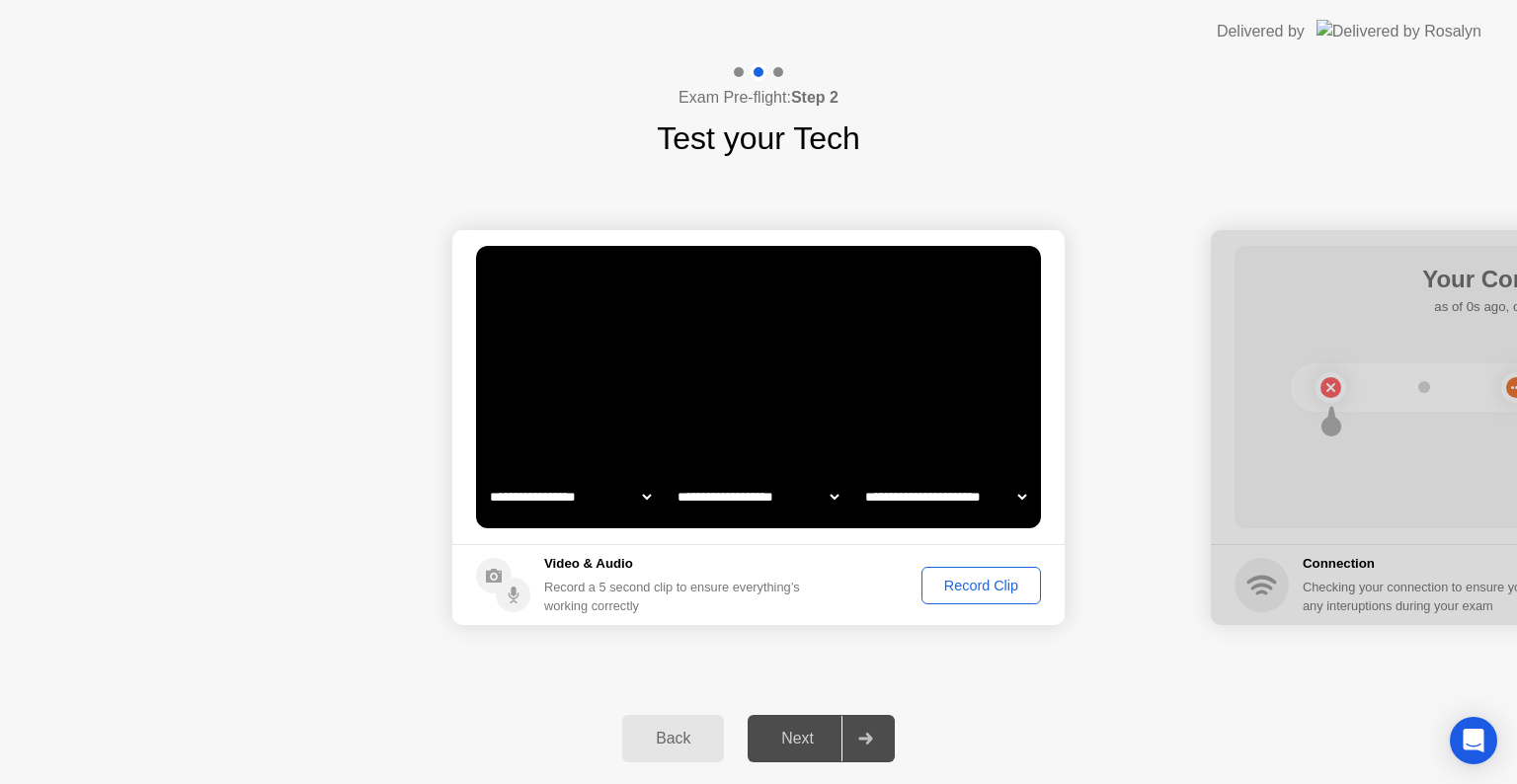 click on "[MASKED] [MASKED] [MASKED] [MASKED]" 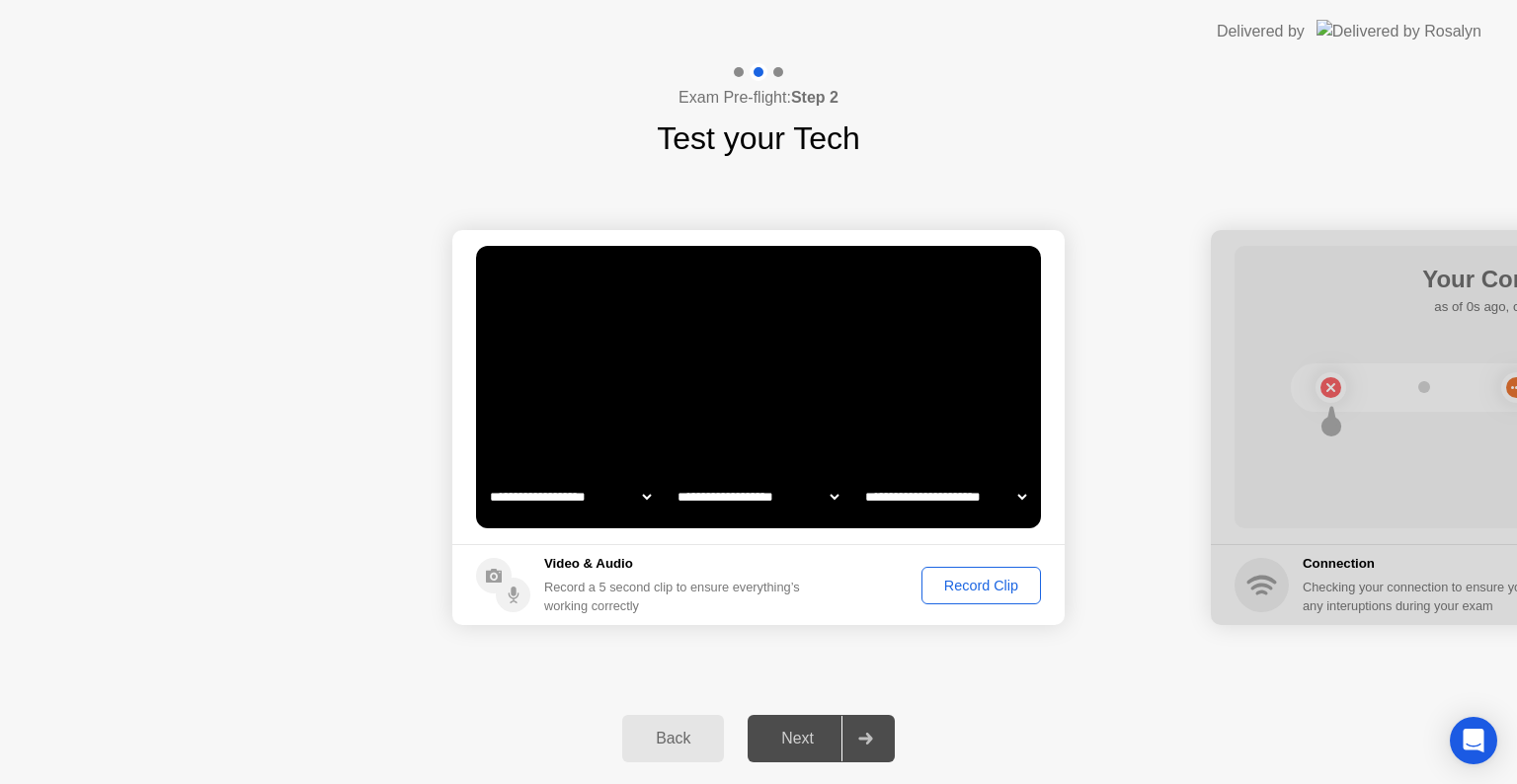 click on "[REDACTED] [REDACTED]" 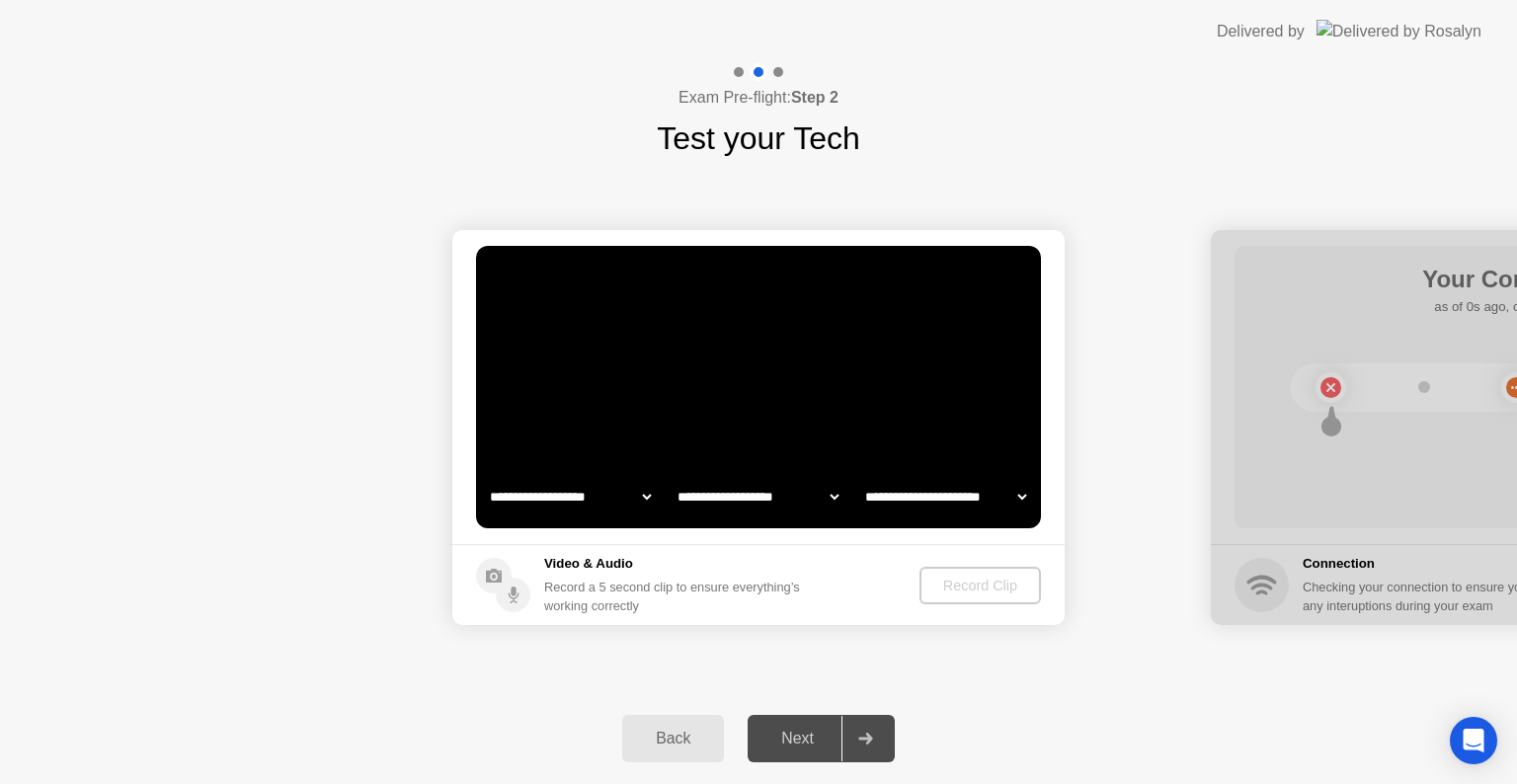 click on "[REDACTED] [REDACTED]" 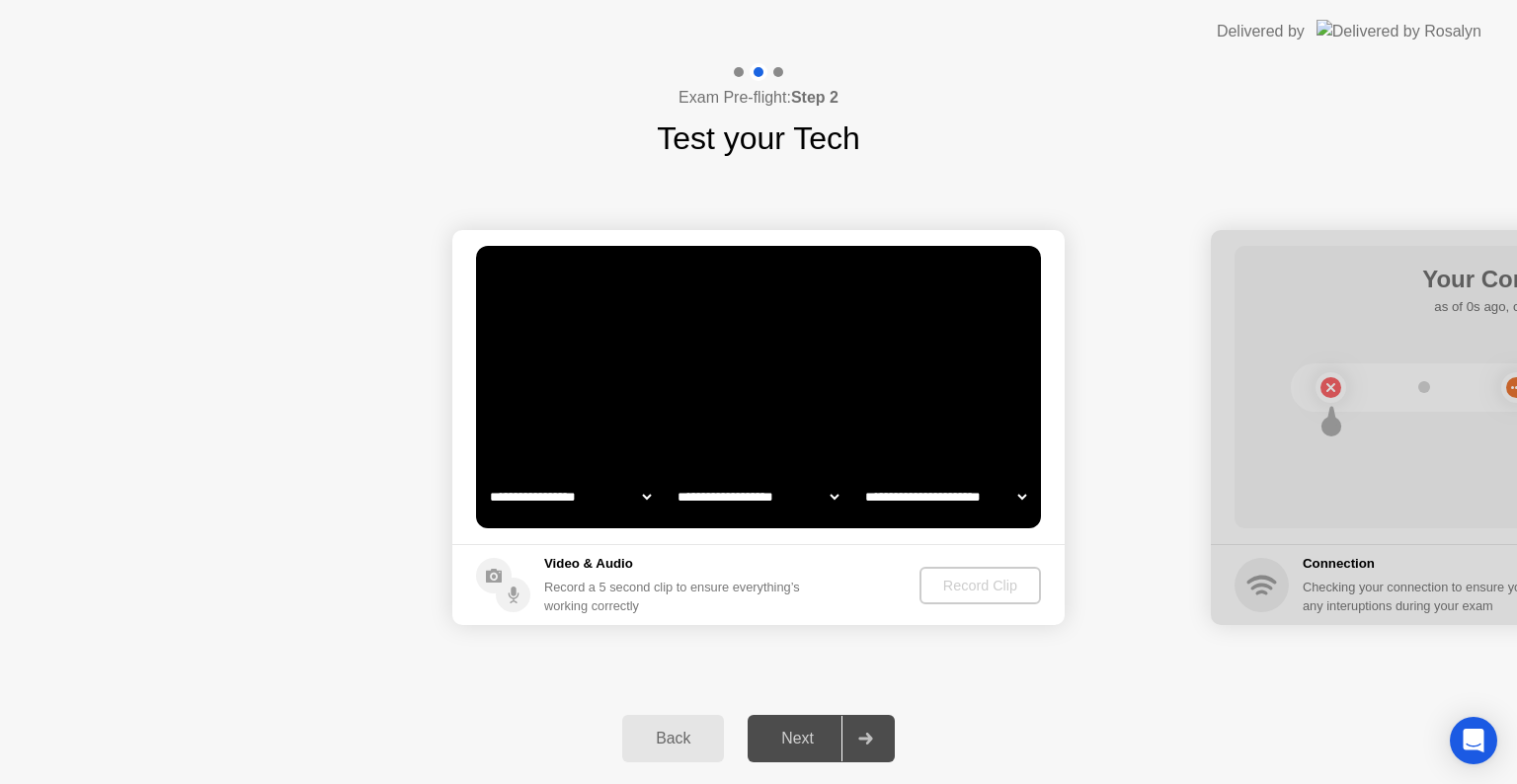 click on "[REDACTED] [REDACTED]" 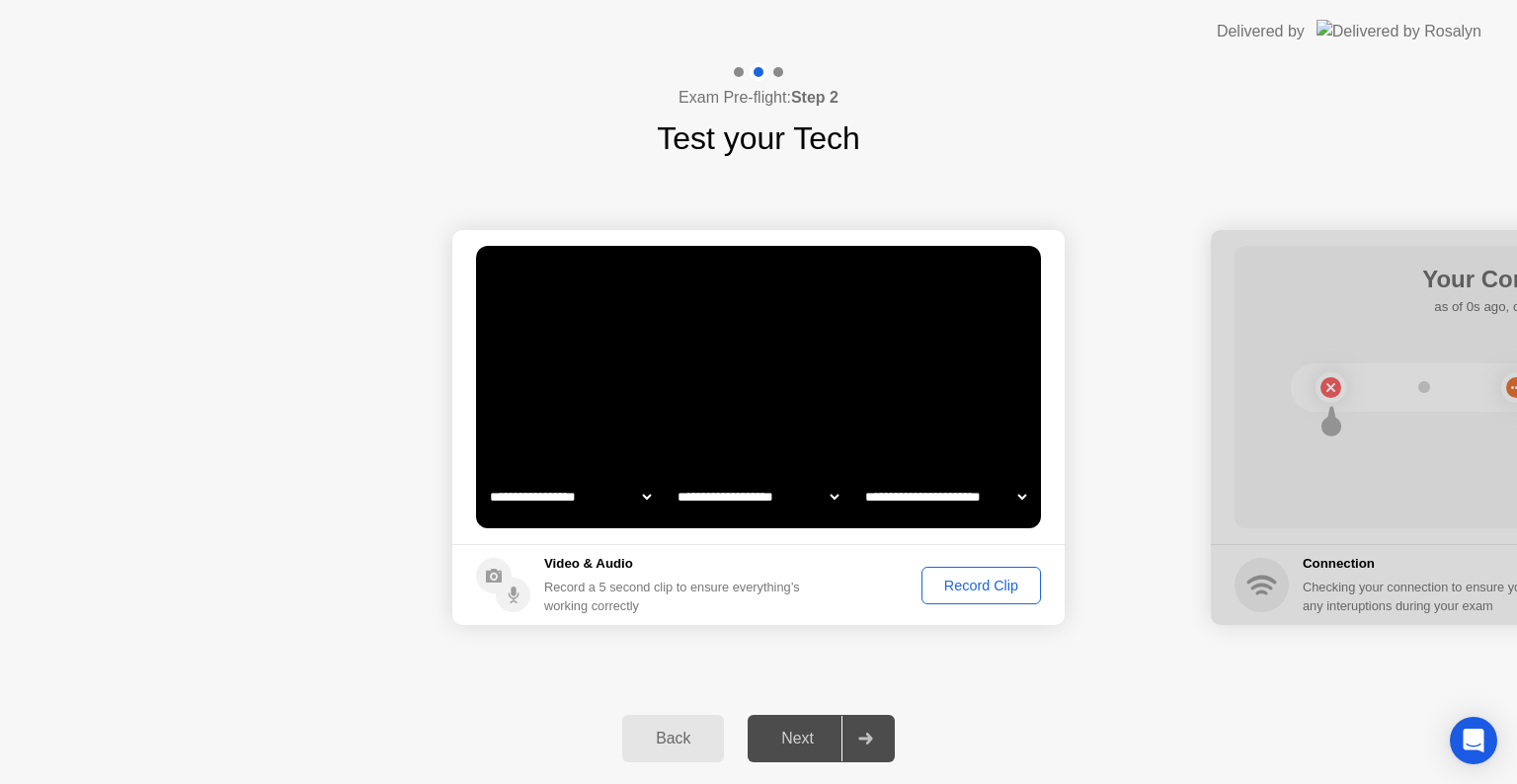 click on "[MASKED] [MASKED] [MASKED] [MASKED]" 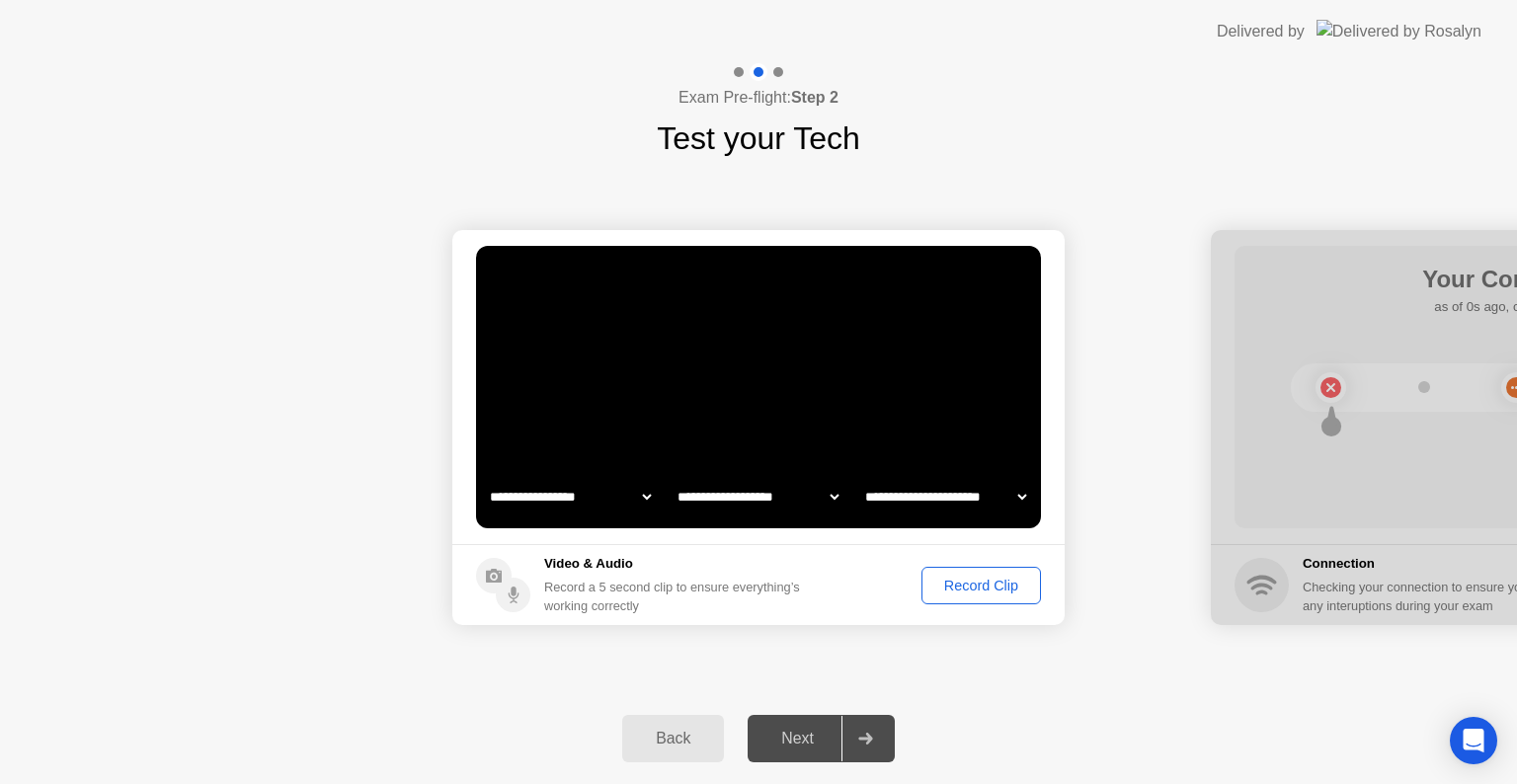 click on "[MASKED] [MASKED] [MASKED] [MASKED]" 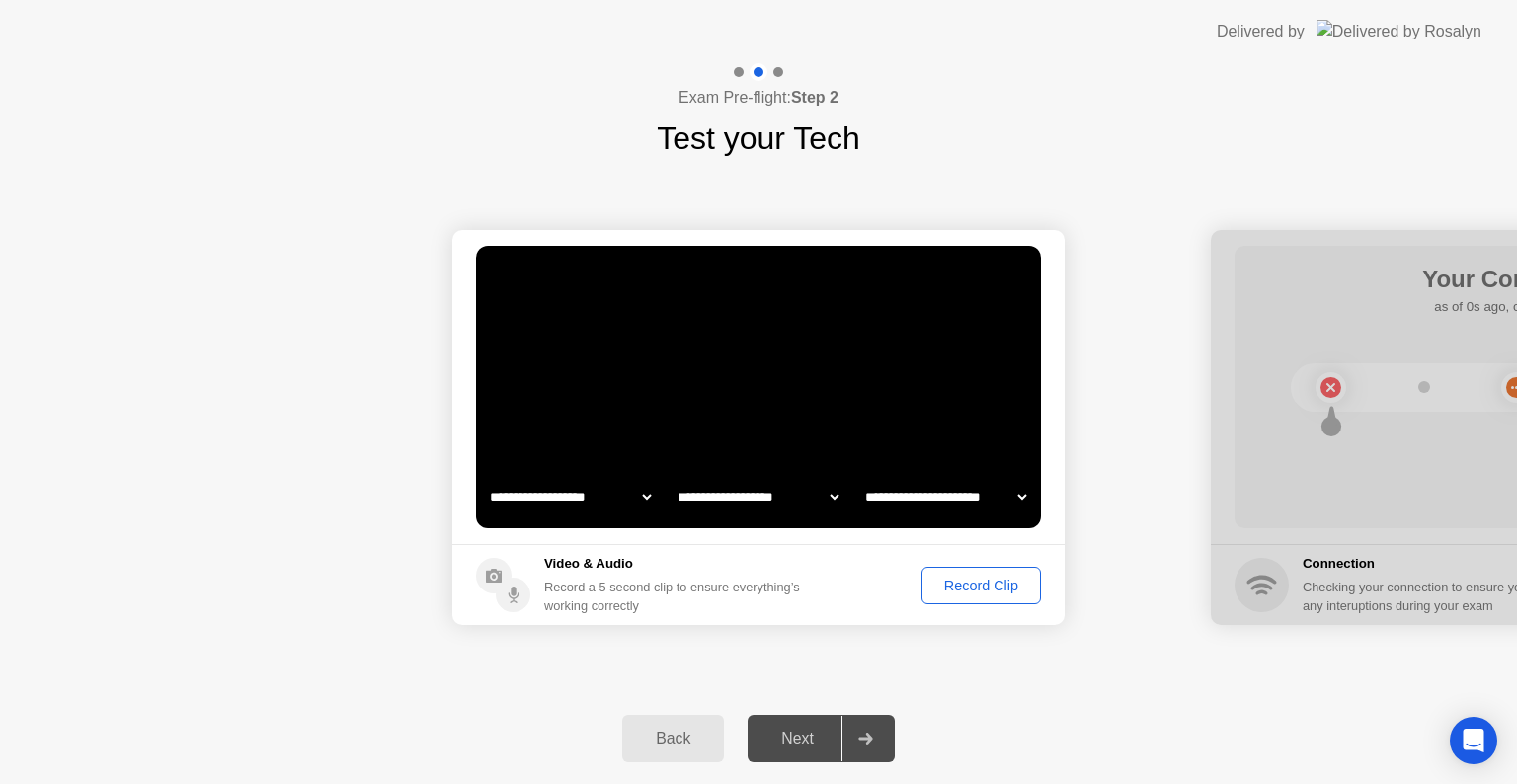 click on "[REDACTED] [REDACTED]" 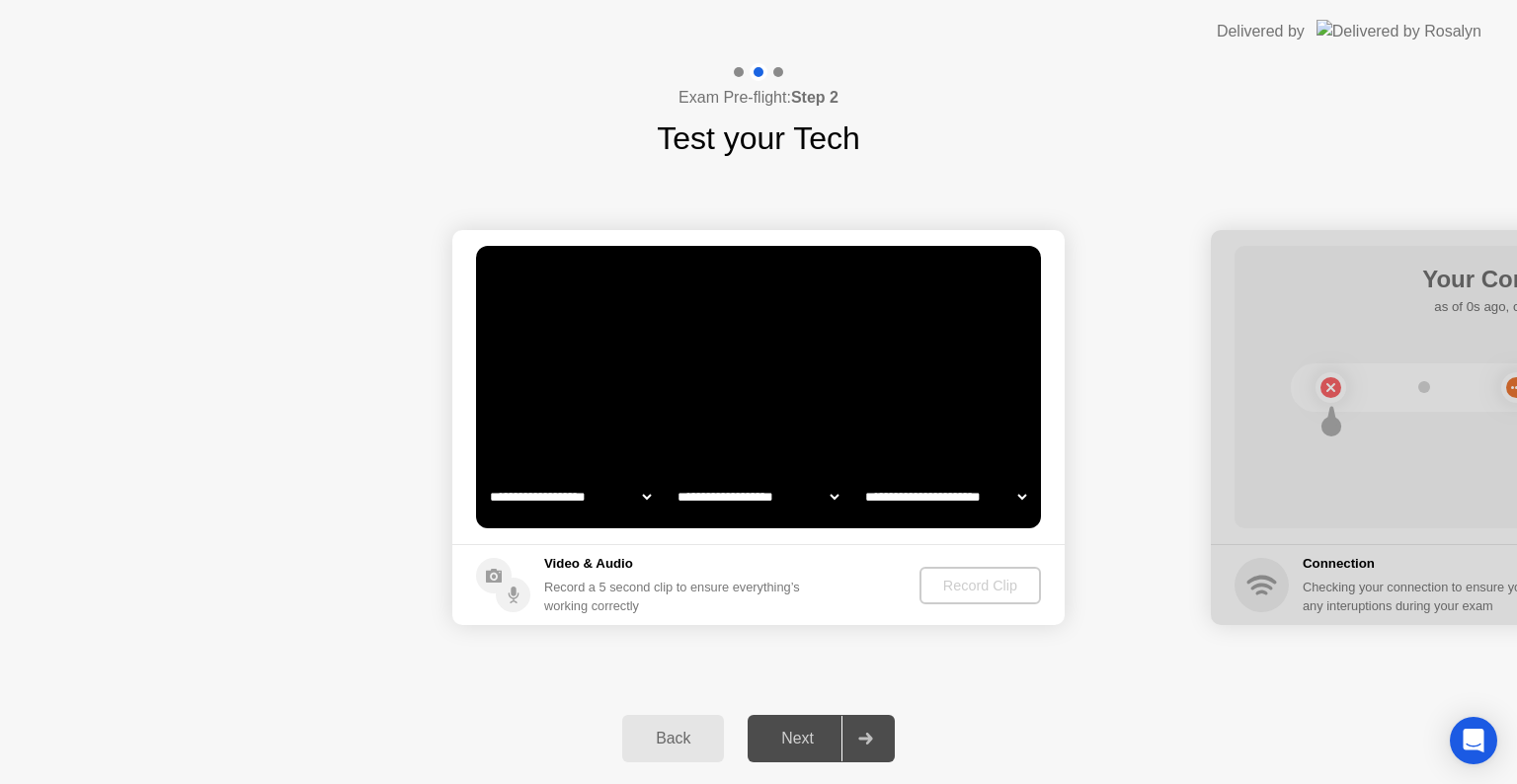 click on "[MASKED] [MASKED] [MASKED] [MASKED]" 